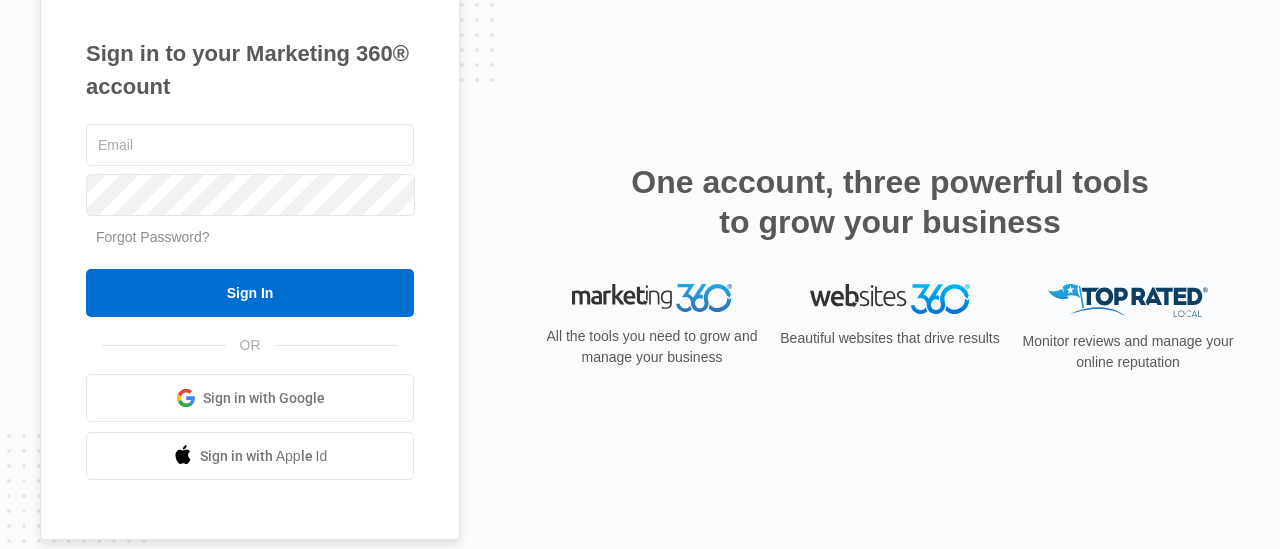scroll, scrollTop: 0, scrollLeft: 0, axis: both 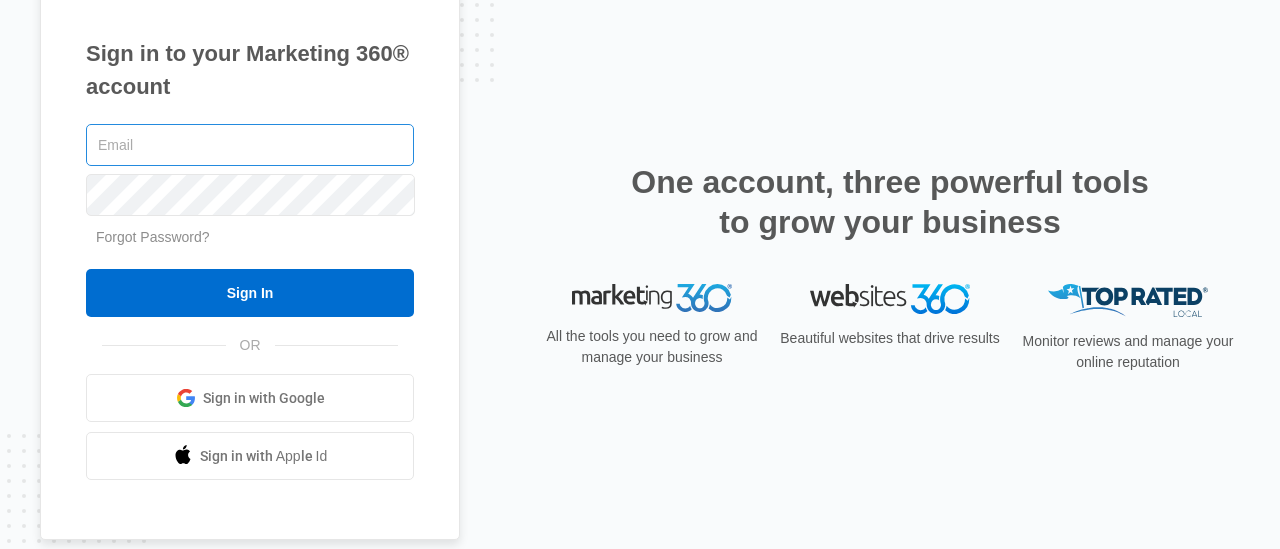 click at bounding box center [250, 145] 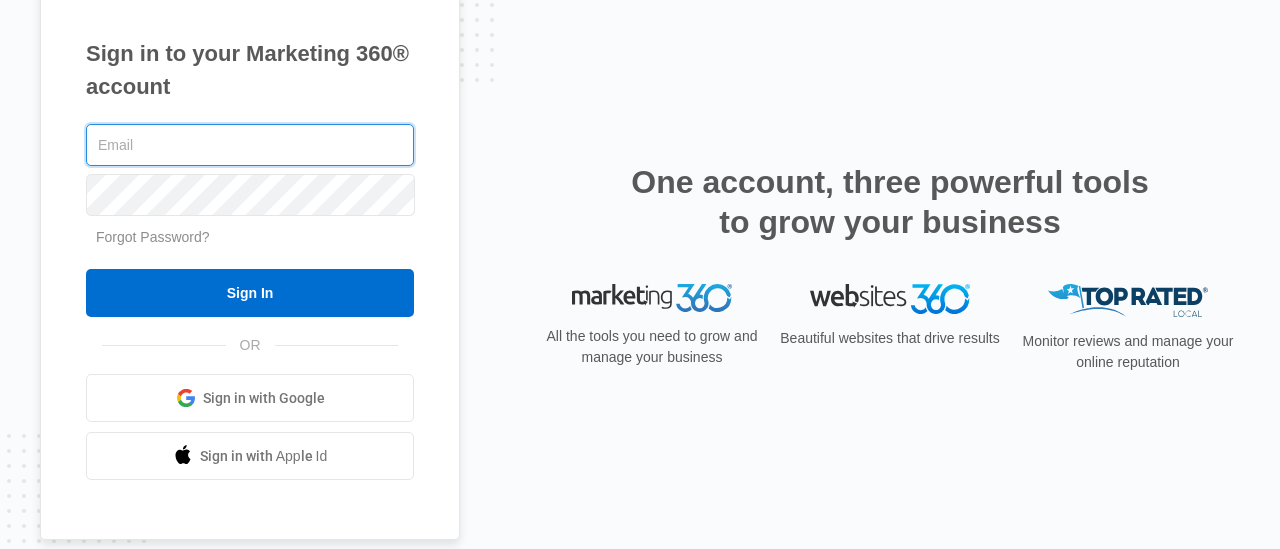 type on "[EMAIL_ADDRESS][DOMAIN_NAME]" 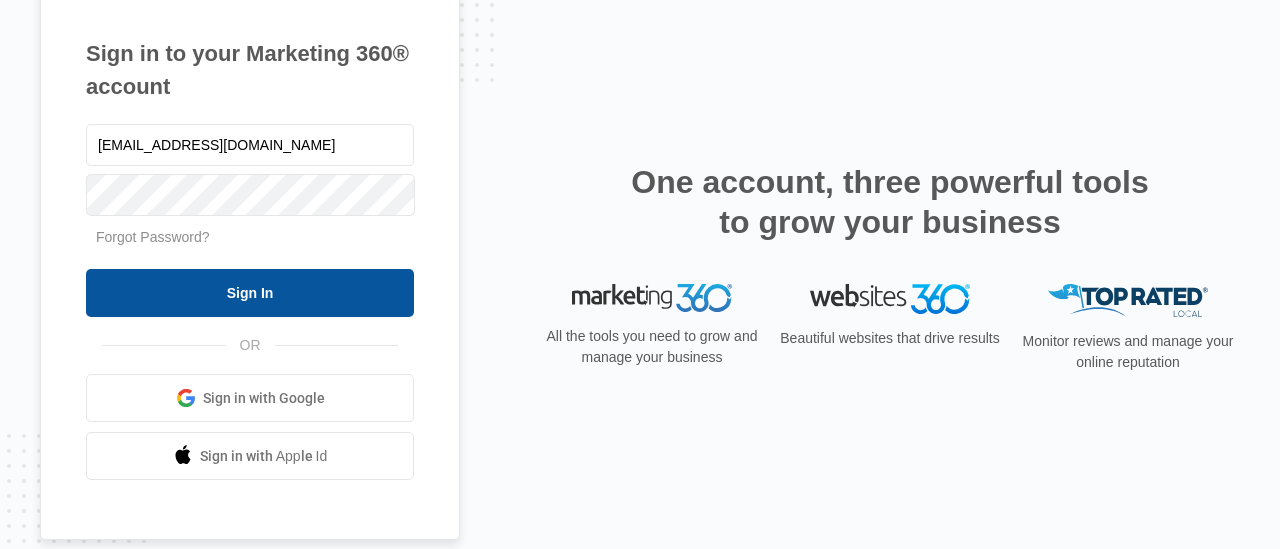 click on "Sign In" at bounding box center (250, 293) 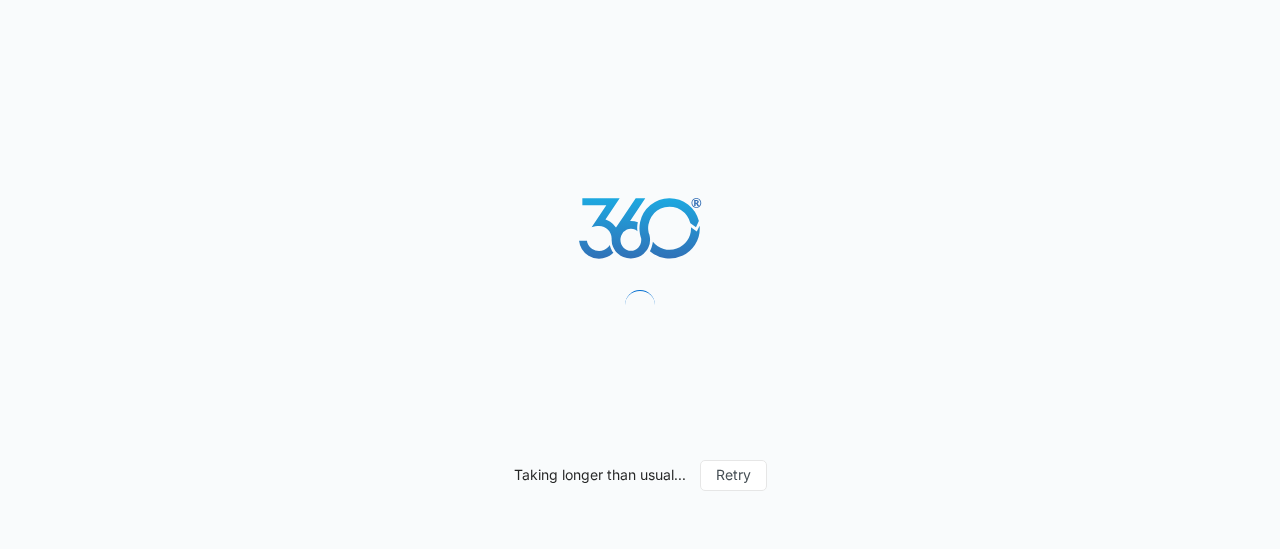 scroll, scrollTop: 0, scrollLeft: 0, axis: both 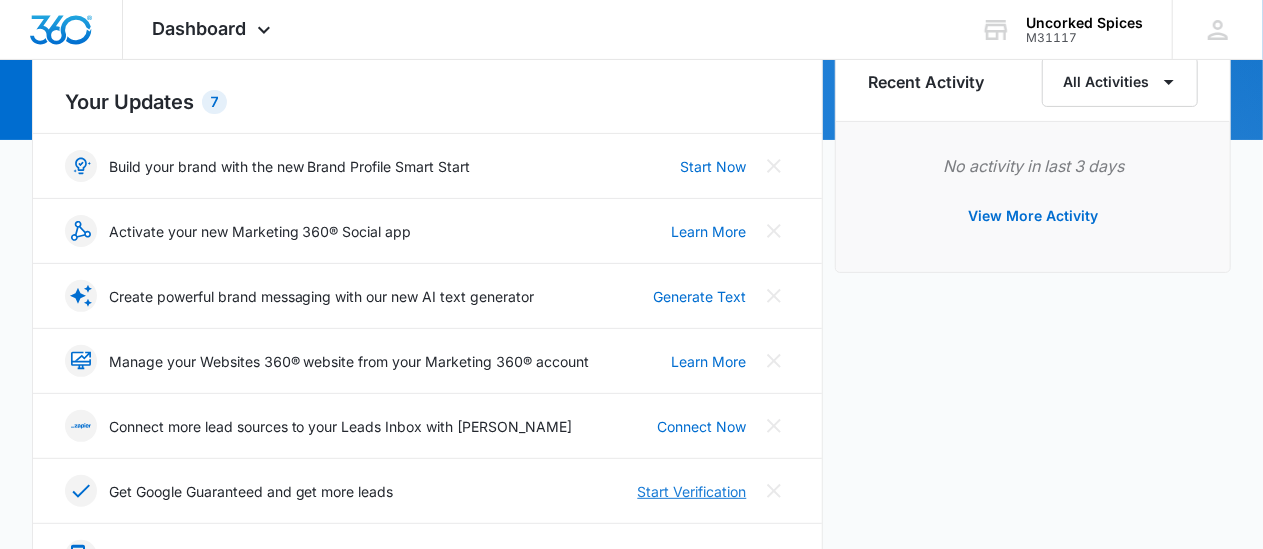 click on "Start Verification" at bounding box center [691, 491] 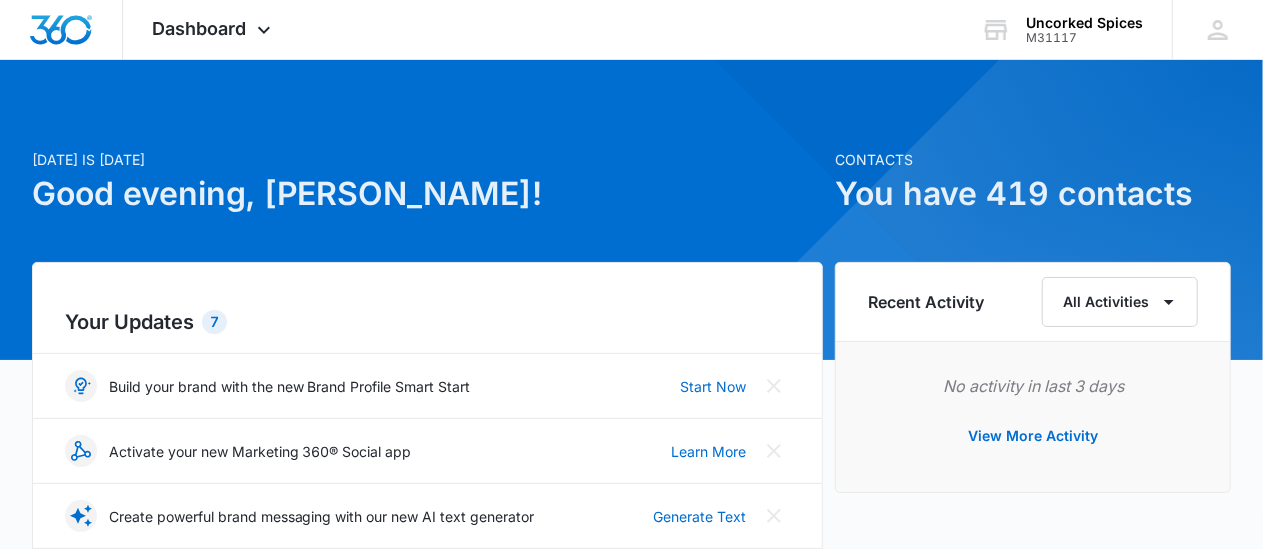 scroll, scrollTop: 0, scrollLeft: 0, axis: both 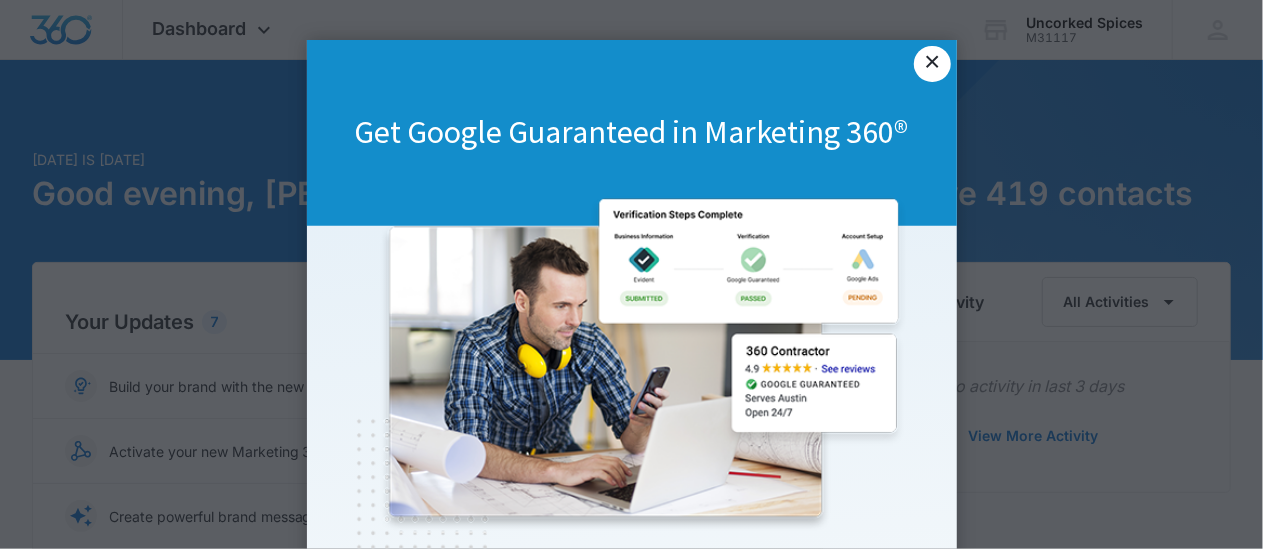click on "×" at bounding box center (932, 64) 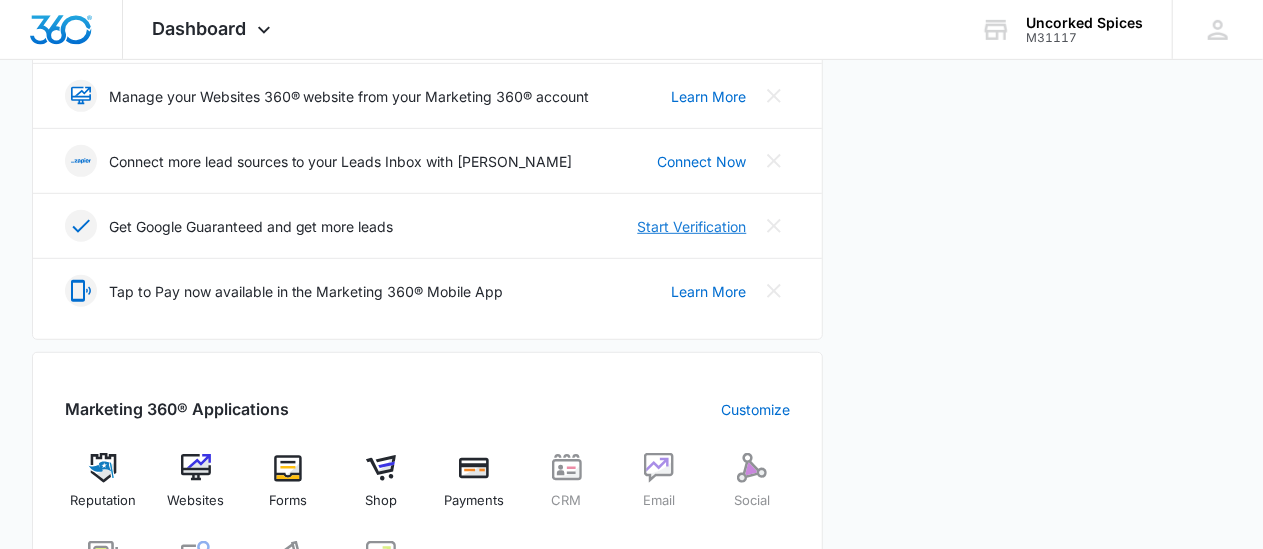 scroll, scrollTop: 487, scrollLeft: 0, axis: vertical 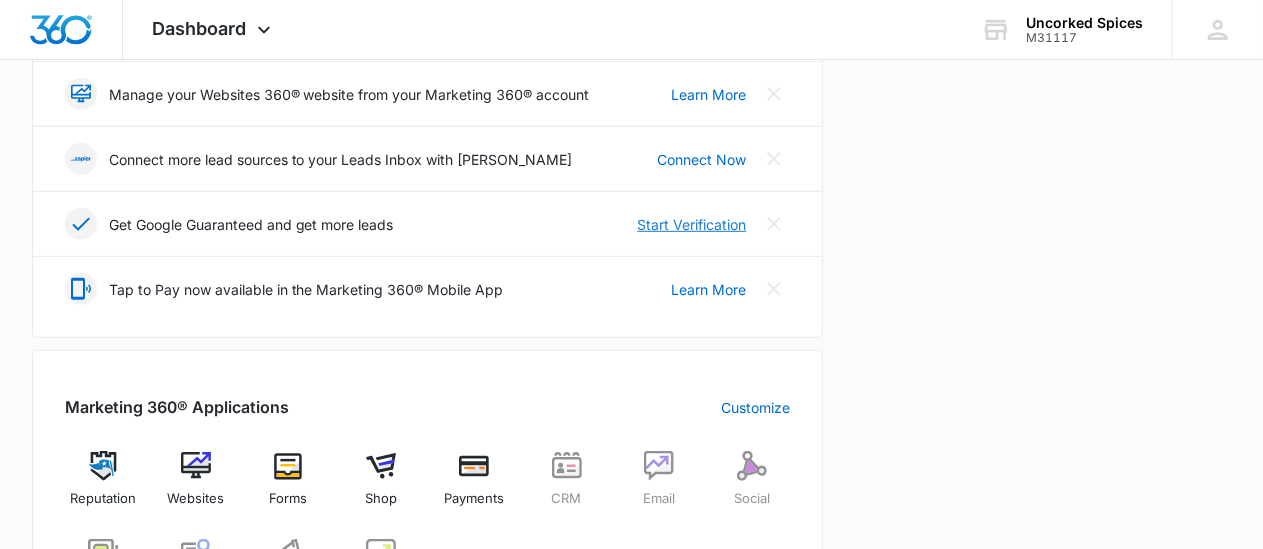 click on "Start Verification" at bounding box center [691, 224] 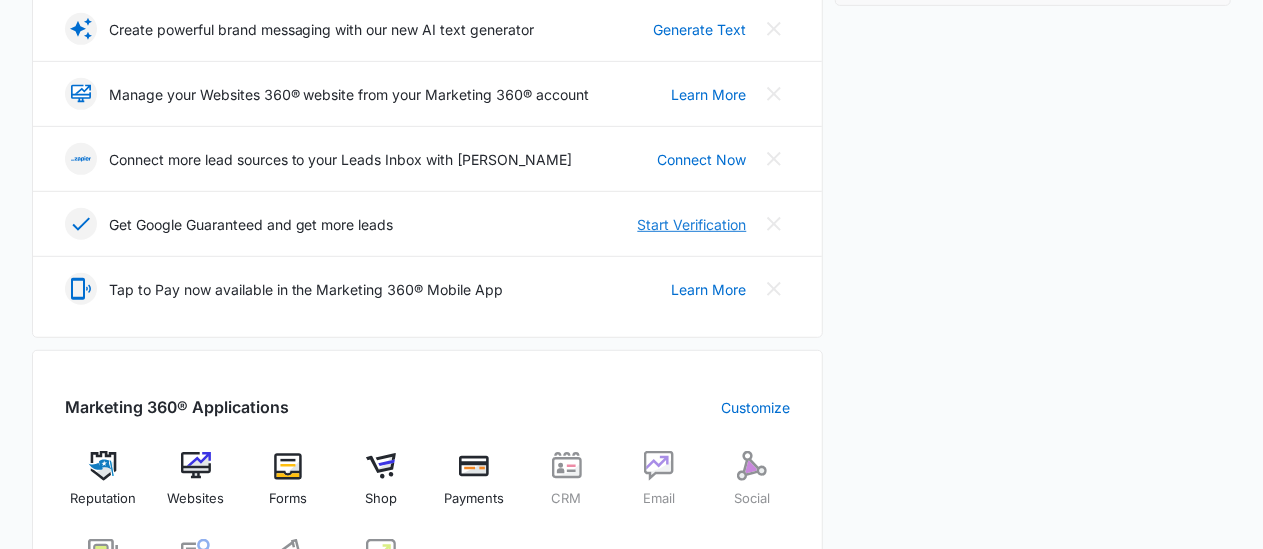 scroll, scrollTop: 0, scrollLeft: 0, axis: both 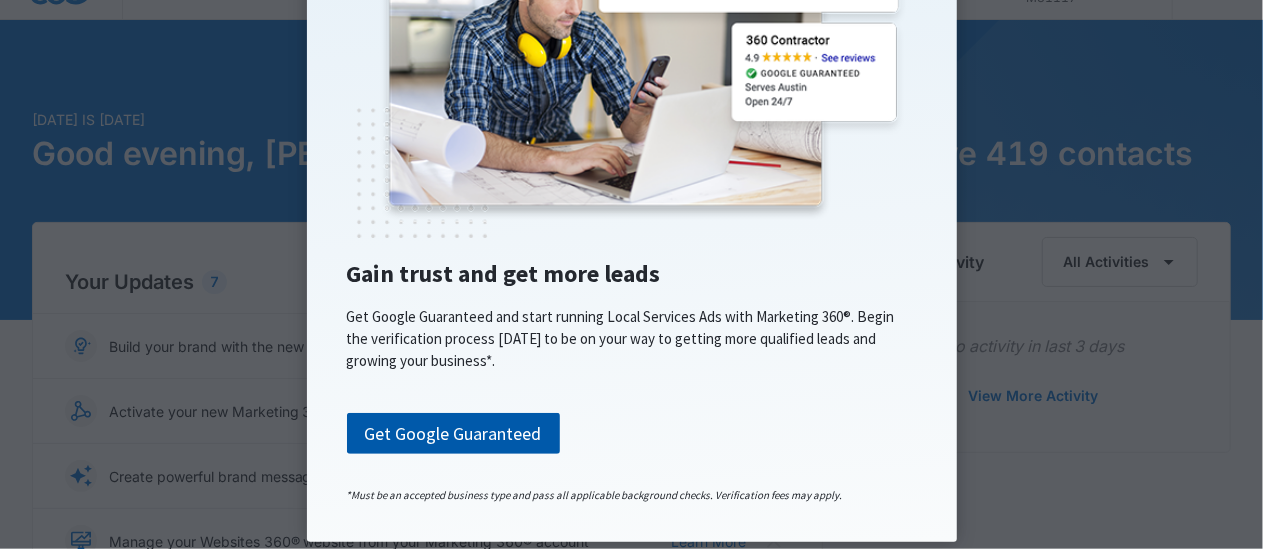 click on "Get Google Guaranteed" at bounding box center (453, 434) 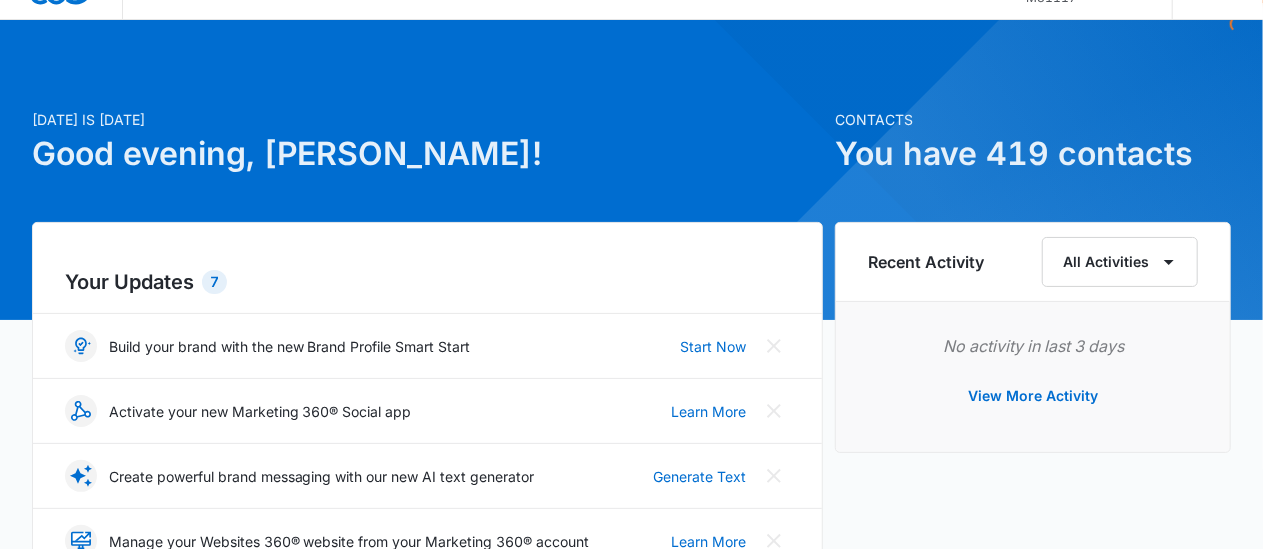 scroll, scrollTop: 0, scrollLeft: 0, axis: both 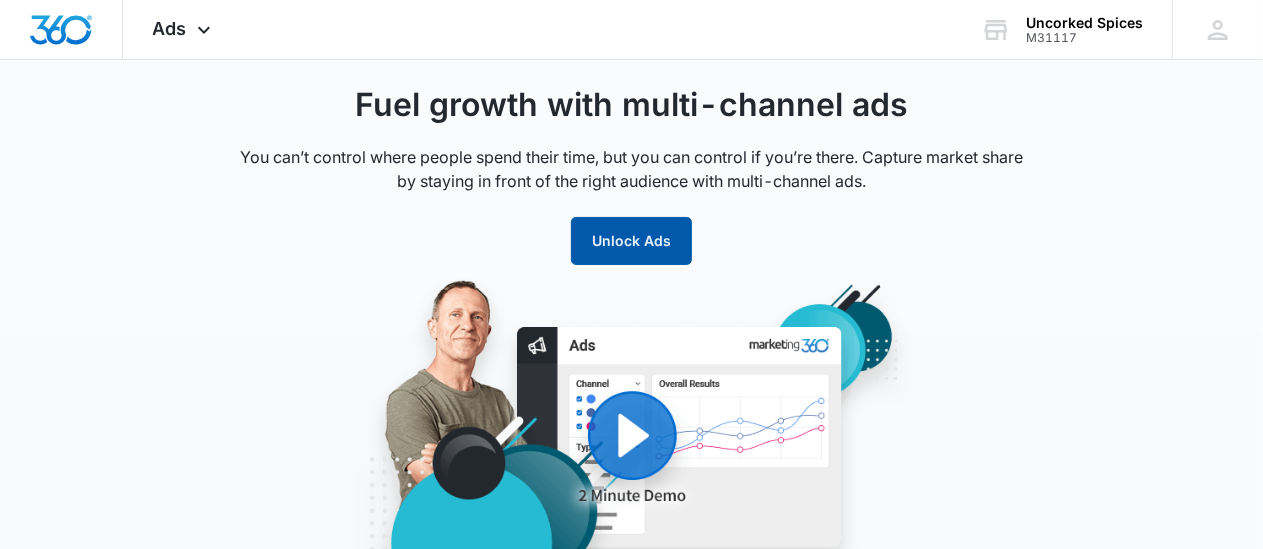 click on "Unlock Ads" at bounding box center (631, 241) 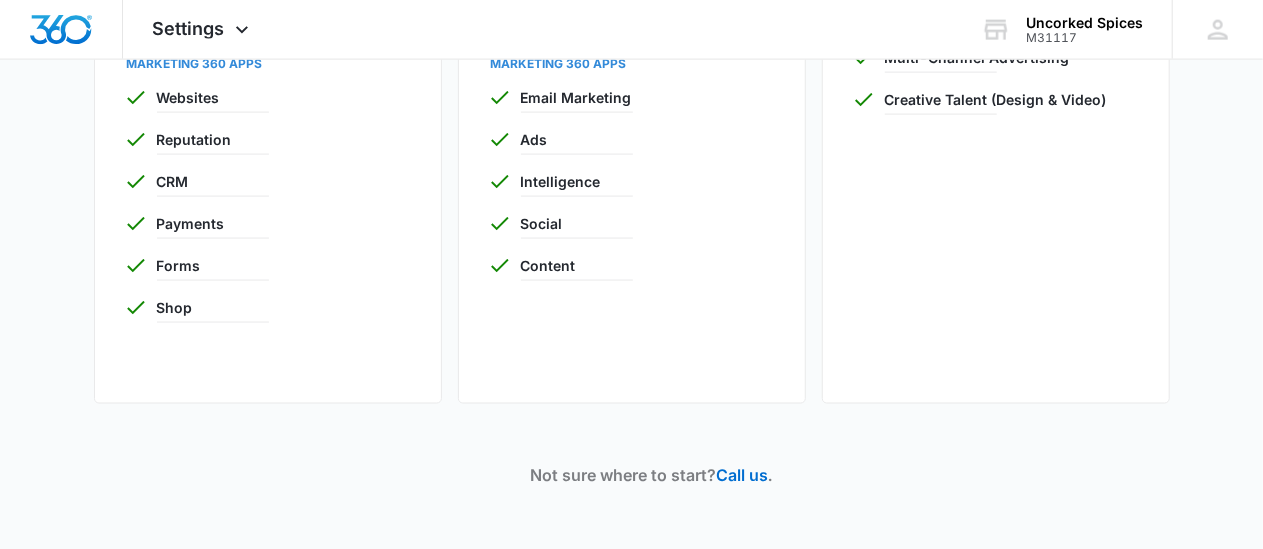 scroll, scrollTop: 0, scrollLeft: 0, axis: both 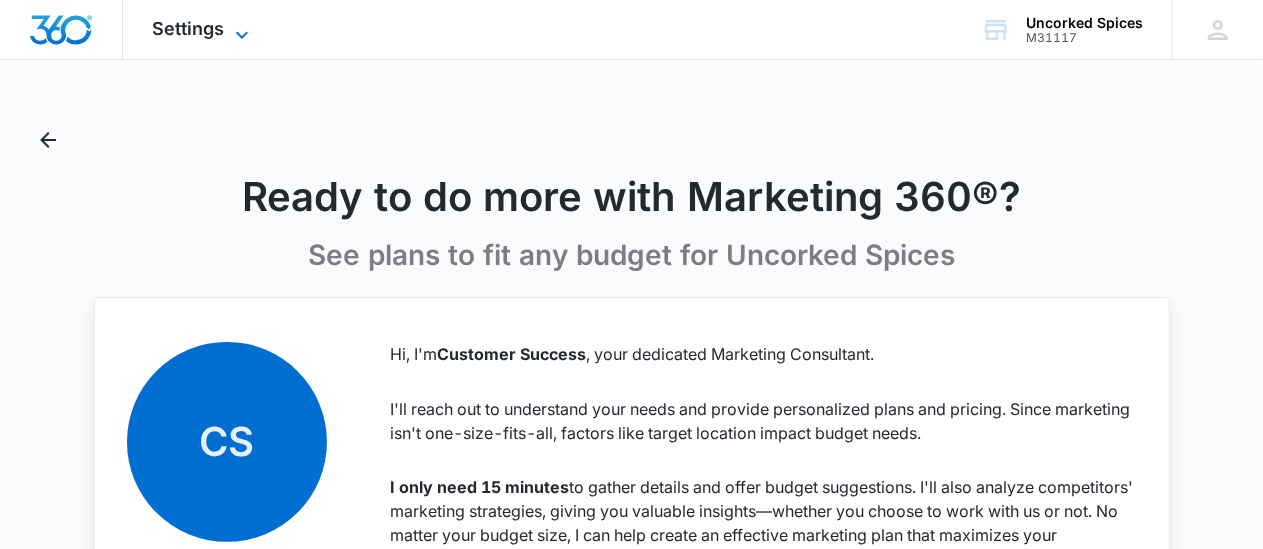 click 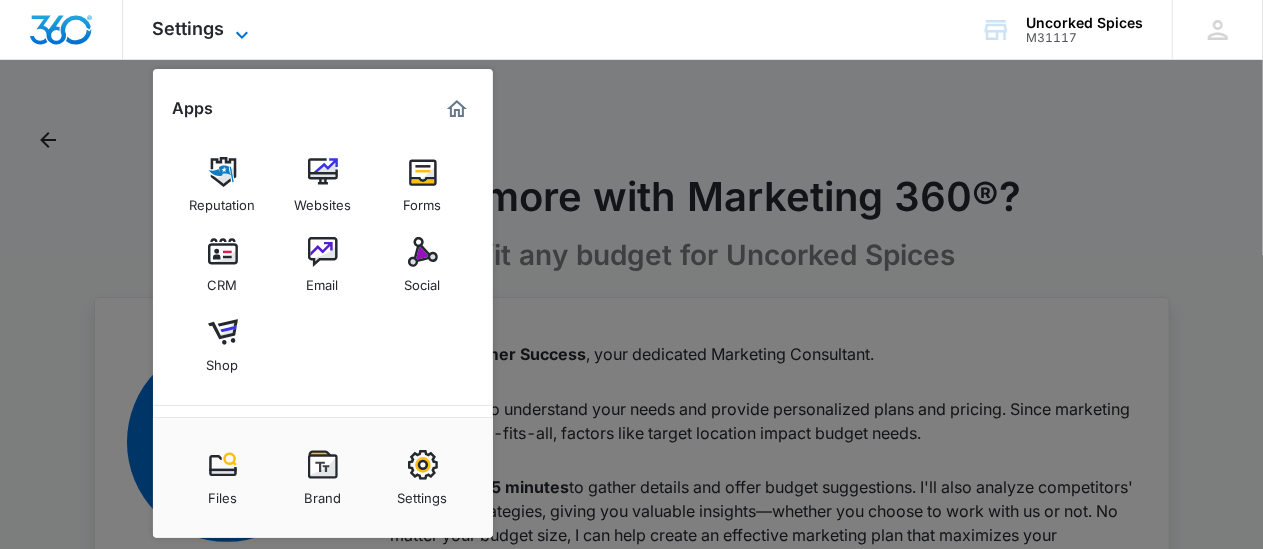 click 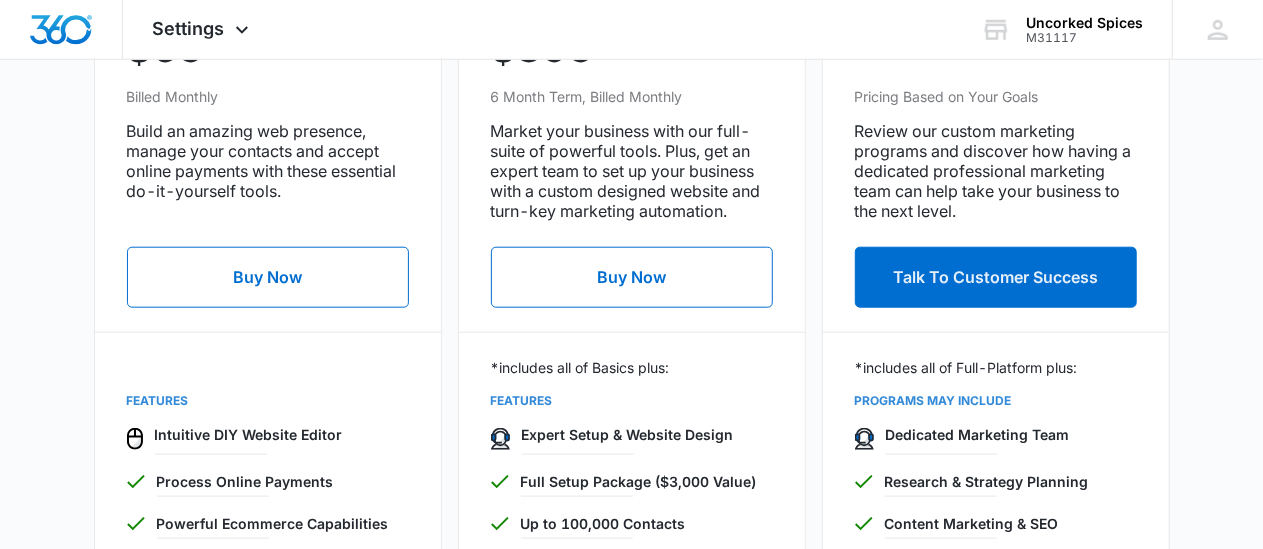 scroll, scrollTop: 882, scrollLeft: 0, axis: vertical 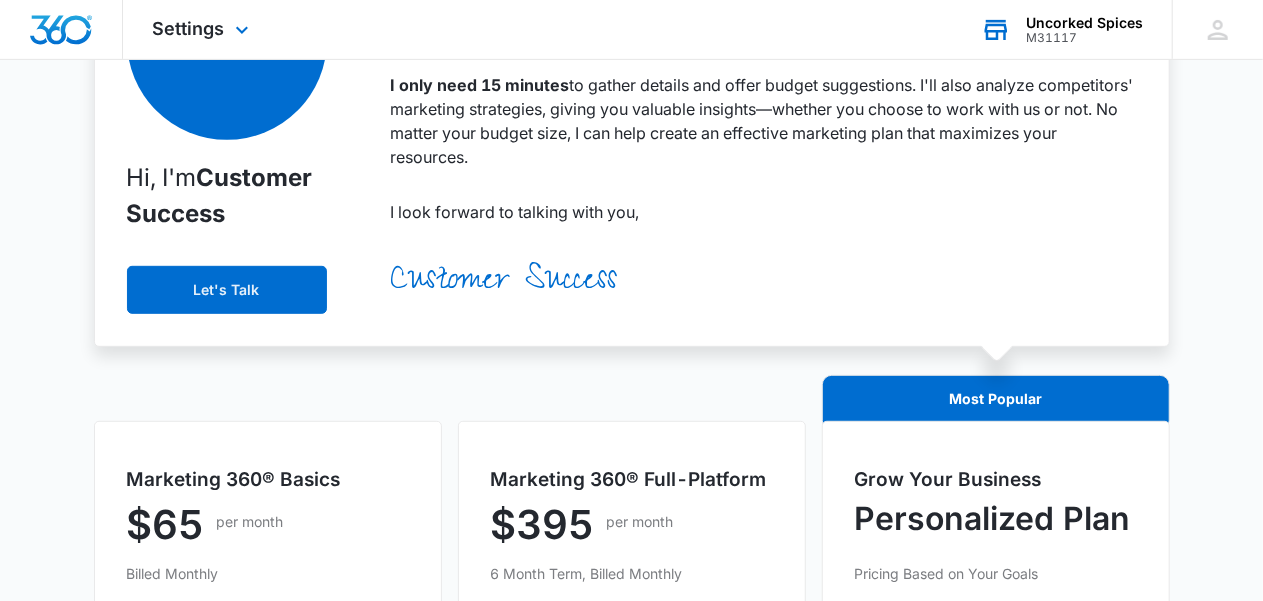 click 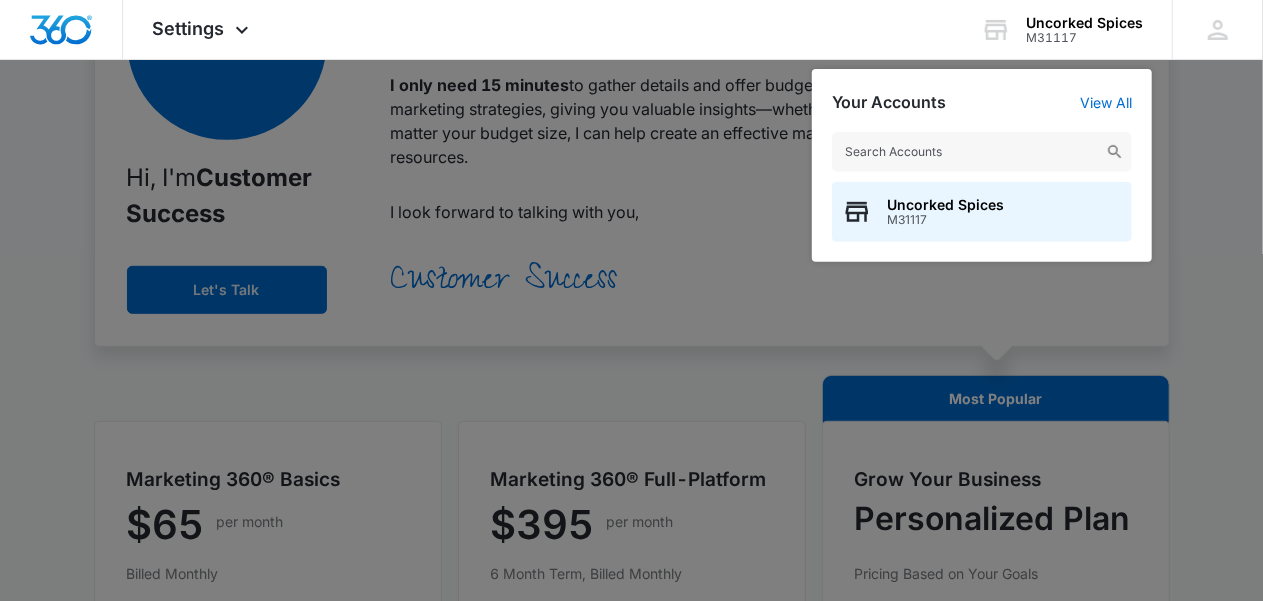 click at bounding box center (631, 300) 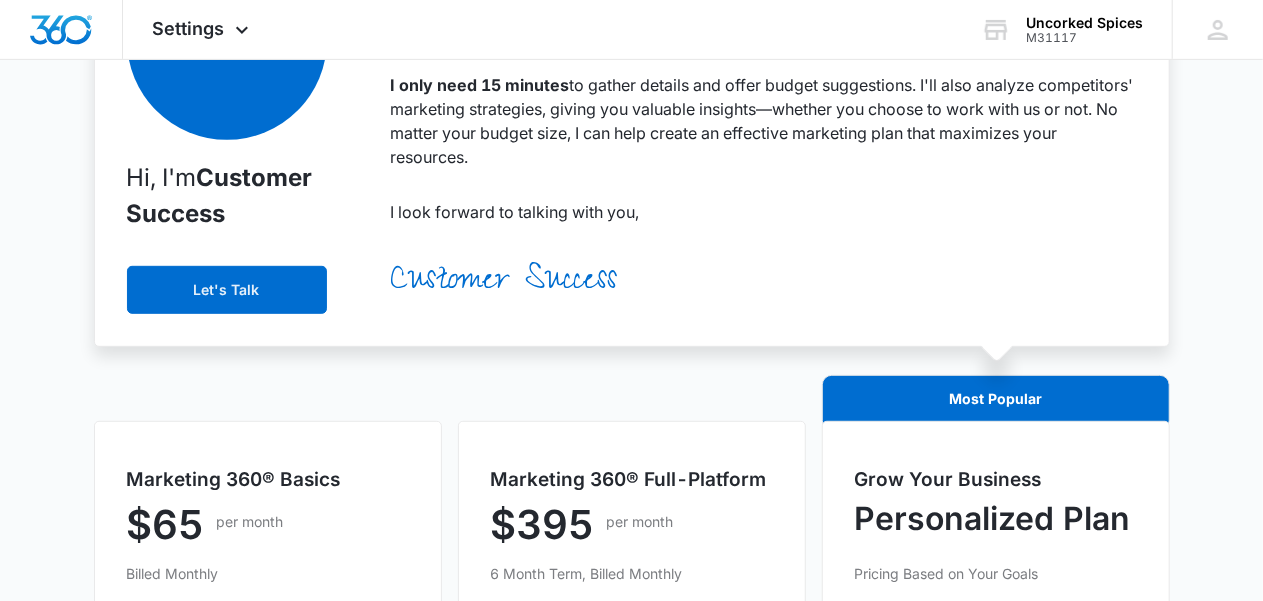 click on "CS Hi, I'm  Customer Success Let's Talk Hi, I'm  Customer Success , your dedicated Marketing Consultant. I'll reach out to understand your needs and provide personalized plans and pricing. Since marketing isn't one-size-fits-all, factors like target location impact budget needs. I only need 15 minutes  to gather details and offer budget suggestions. I'll also analyze competitors' marketing strategies, giving you valuable insights—whether you choose to work with us or not. No matter your budget size, I can help create an effective marketing plan that maximizes your resources. I look forward to talking with you, Customer Success Marketing 360® Basics $65 per month
Billed Monthly
Build an amazing web presence, manage your contacts and accept online payments with these essential do-it-yourself tools. Buy Now - FEATURES Intuitive DIY Website Editor Process Online Payments Powerful Ecommerce Capabilities Includes Mobile App MARKETING 360 APPS Websites Reputation CRM Payments Forms Shop $395" at bounding box center [632, 671] 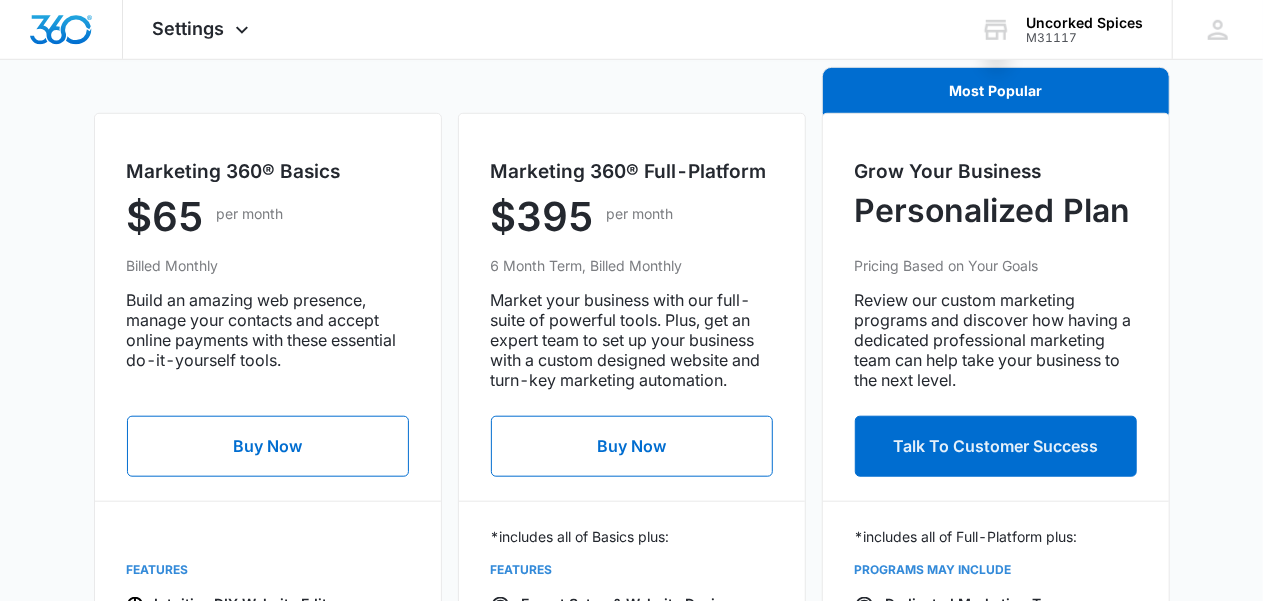 scroll, scrollTop: 622, scrollLeft: 0, axis: vertical 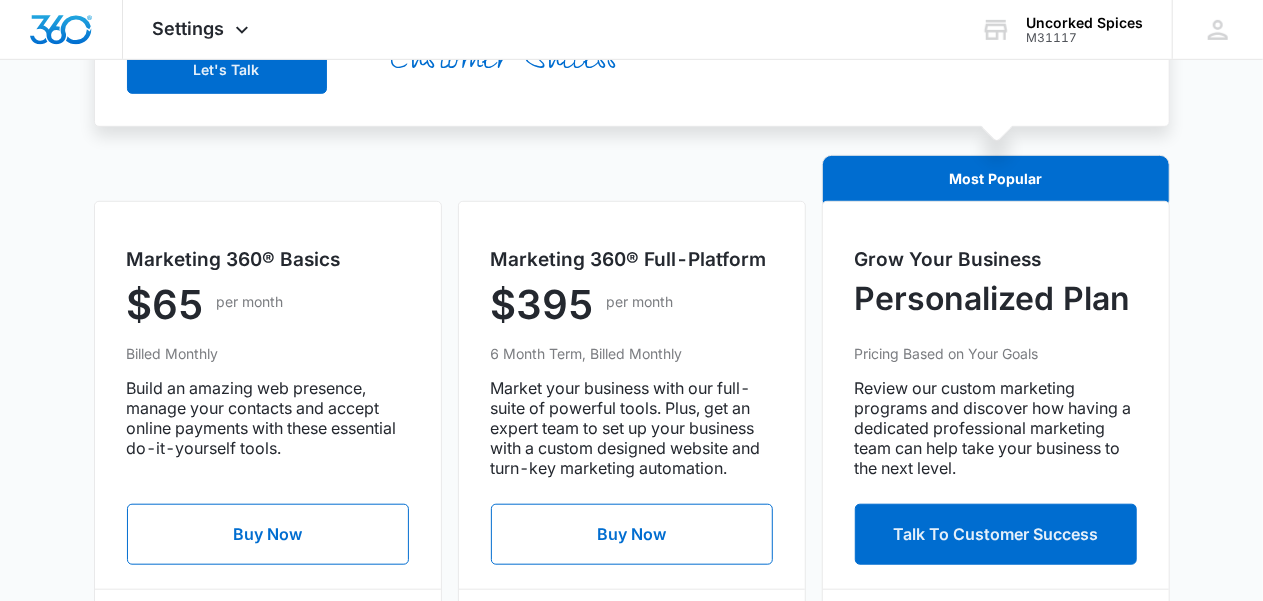 click on "Ready to do more with Marketing 360®? See plans to fit any budget for Uncorked Spices CS Hi, I'm  Customer Success Let's Talk Hi, I'm  Customer Success , your dedicated Marketing Consultant. I'll reach out to understand your needs and provide personalized plans and pricing. Since marketing isn't one-size-fits-all, factors like target location impact budget needs. I only need 15 minutes  to gather details and offer budget suggestions. I'll also analyze competitors' marketing strategies, giving you valuable insights—whether you choose to work with us or not. No matter your budget size, I can help create an effective marketing plan that maximizes your resources. I look forward to talking with you, Customer Success Marketing 360® Basics $65 per month
Billed Monthly
Build an amazing web presence, manage your contacts and accept online payments with these essential do-it-yourself tools. Buy Now - FEATURES Intuitive DIY Website Editor Process Online Payments Powerful Ecommerce Capabilities CRM" at bounding box center [631, 432] 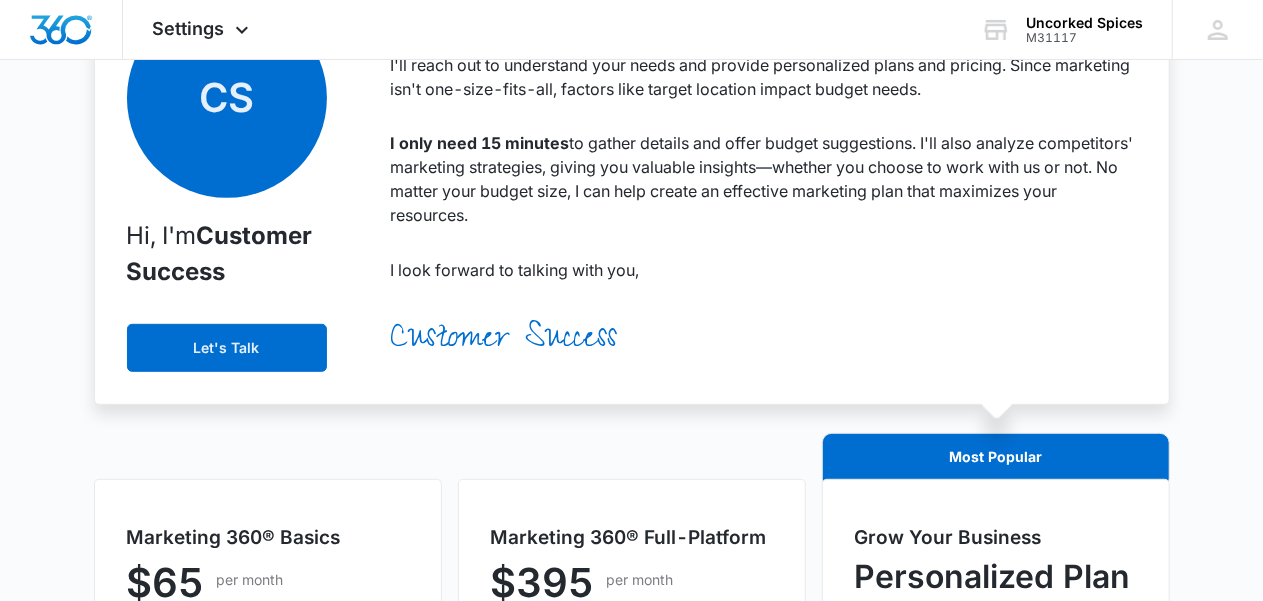 scroll, scrollTop: 0, scrollLeft: 0, axis: both 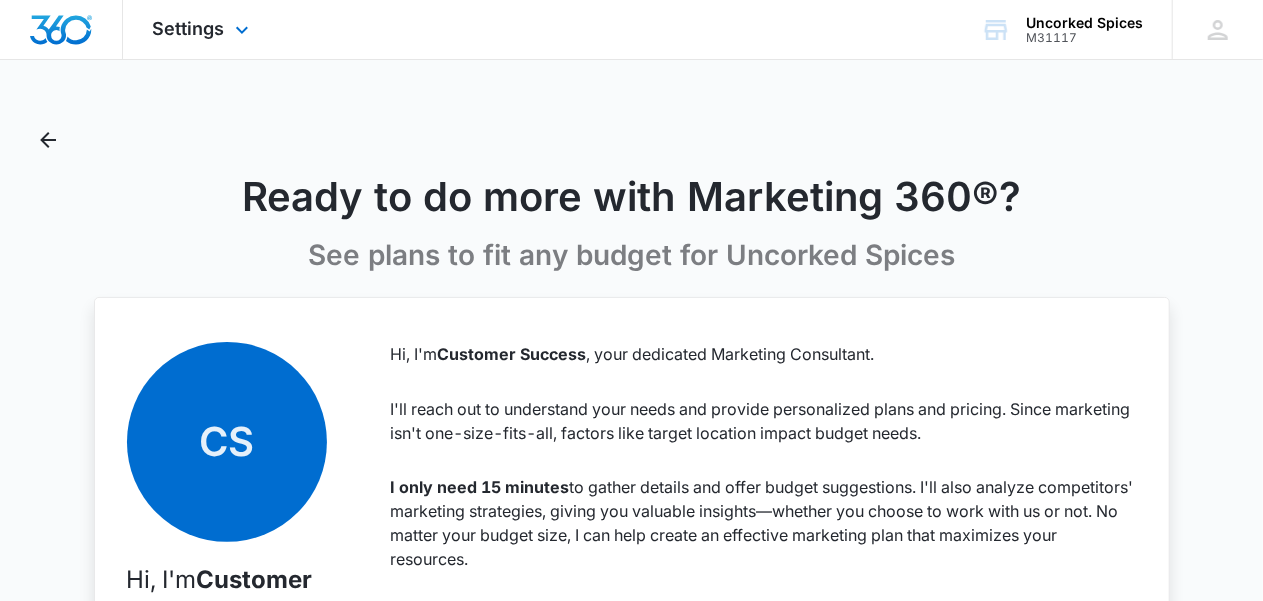 click on "Settings Apps Reputation Websites Forms CRM Email Social Shop Payments POS Content Ads Intelligence Files Brand Settings" at bounding box center (203, 29) 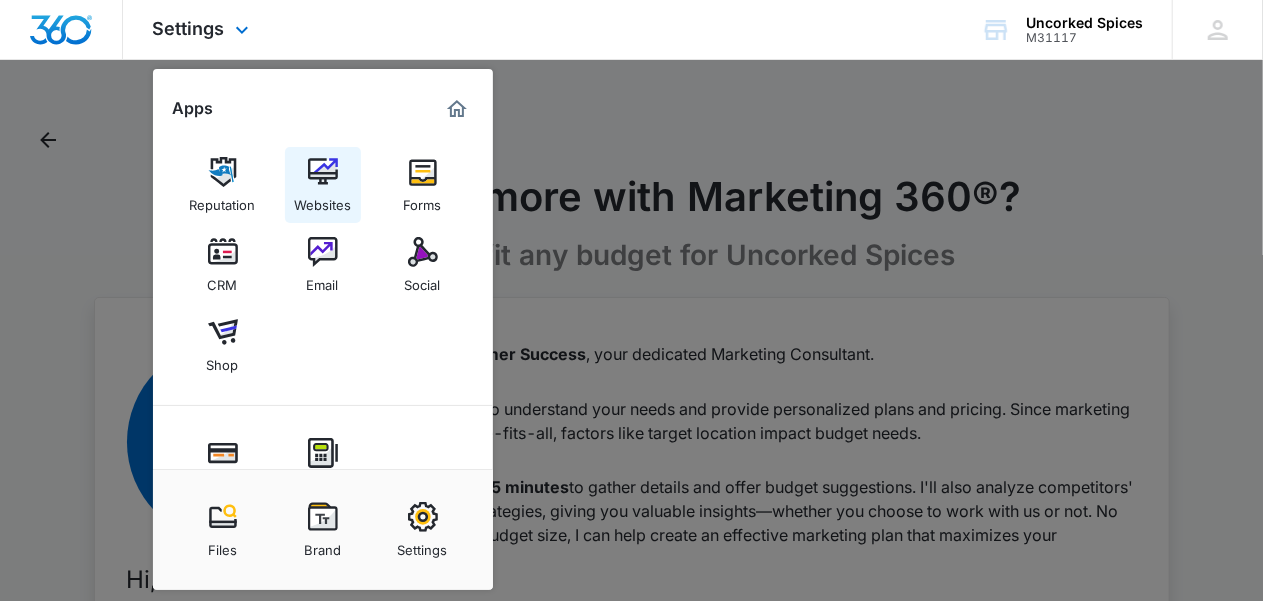 click on "Websites" at bounding box center [322, 200] 